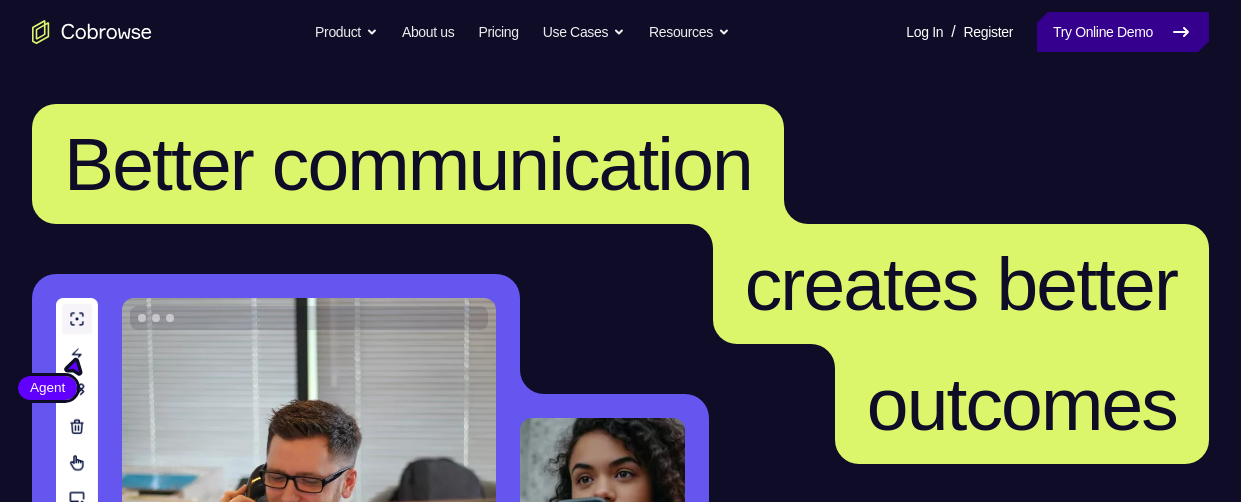 scroll, scrollTop: 0, scrollLeft: 0, axis: both 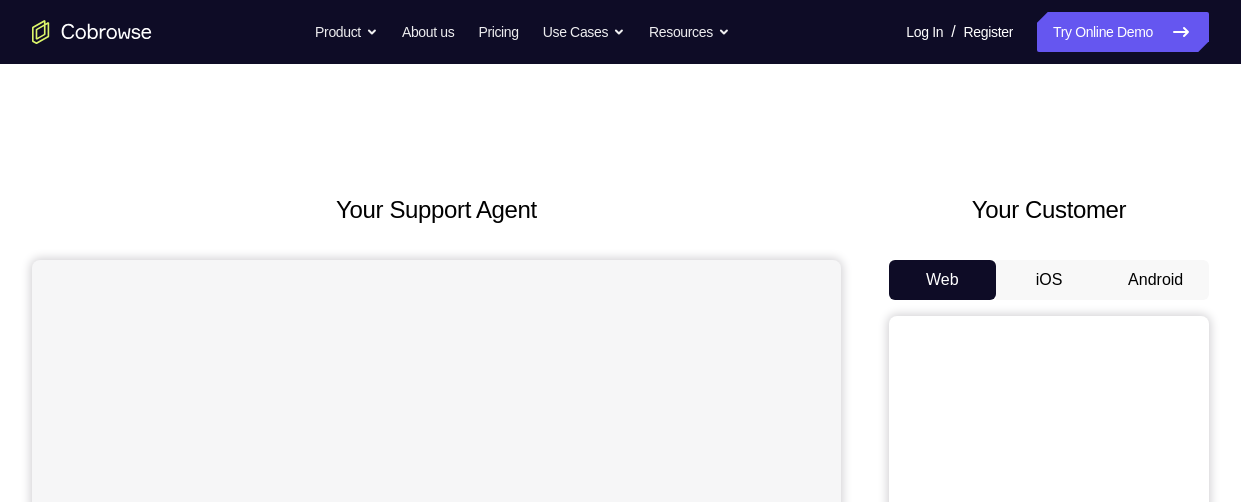click on "Android" at bounding box center (1155, 280) 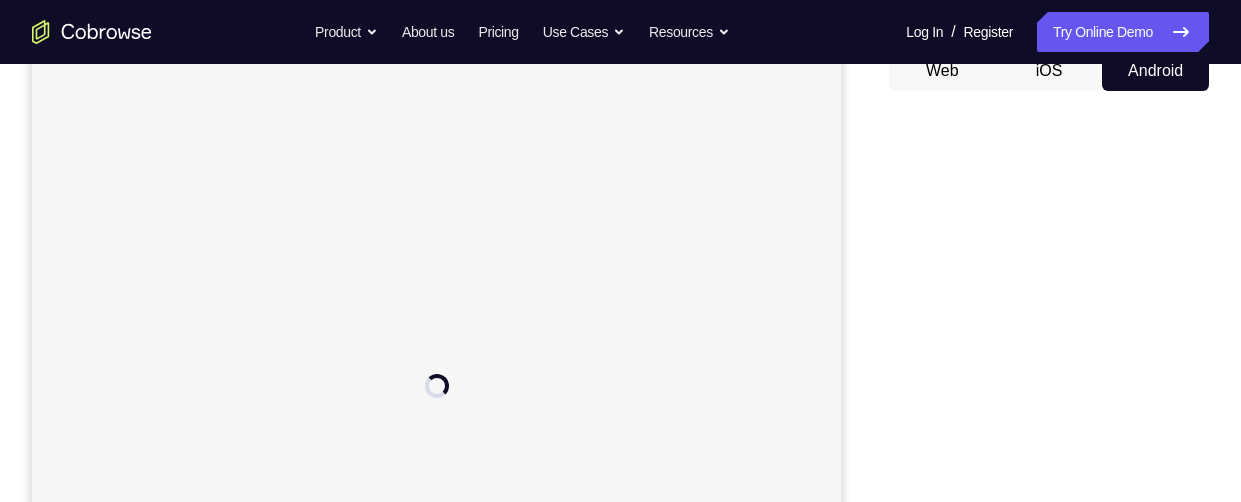 scroll, scrollTop: 0, scrollLeft: 0, axis: both 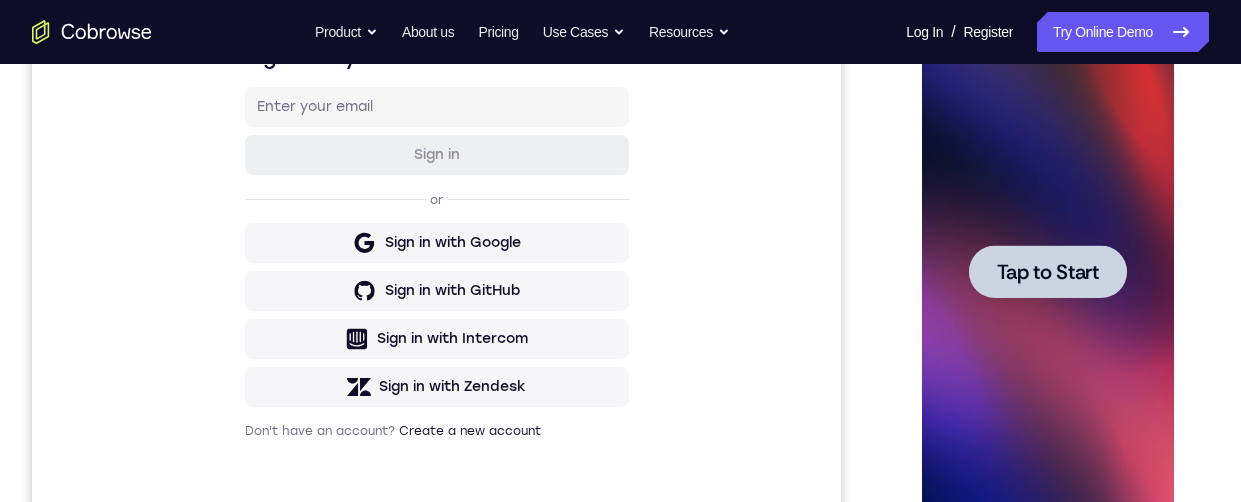 click at bounding box center (1047, 271) 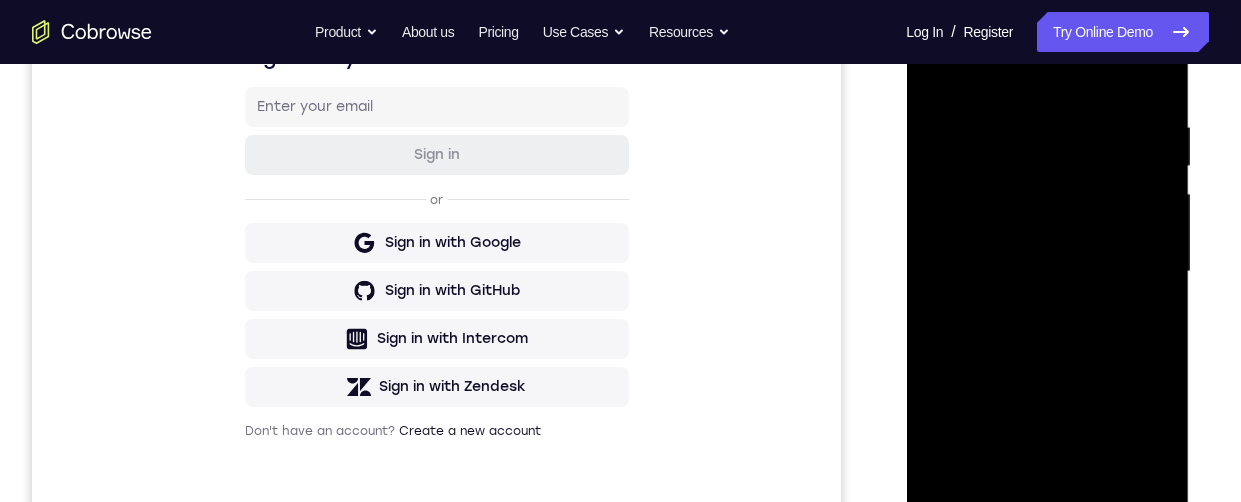 scroll, scrollTop: 514, scrollLeft: 0, axis: vertical 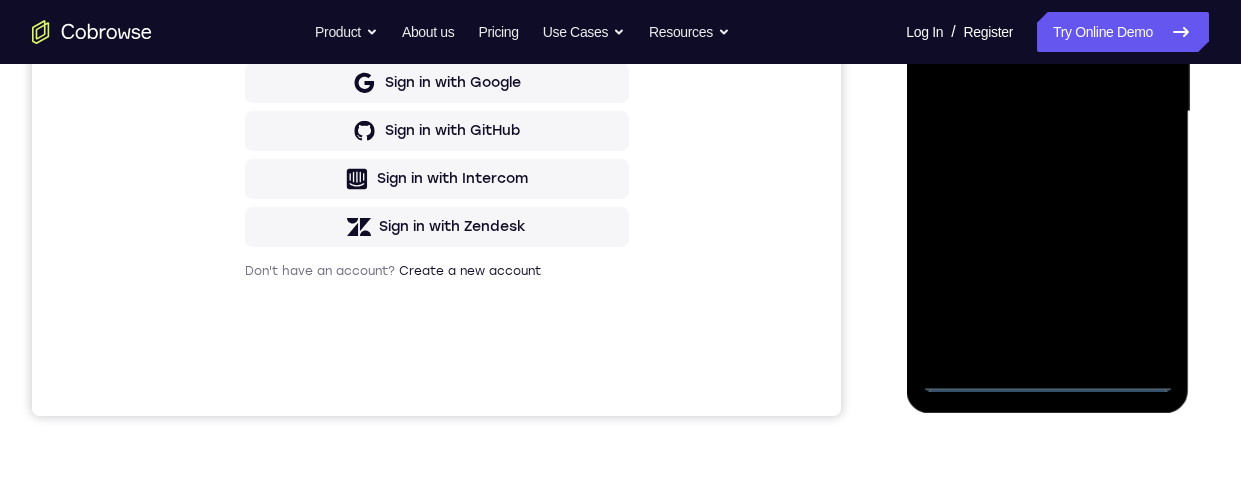 click at bounding box center [1047, 112] 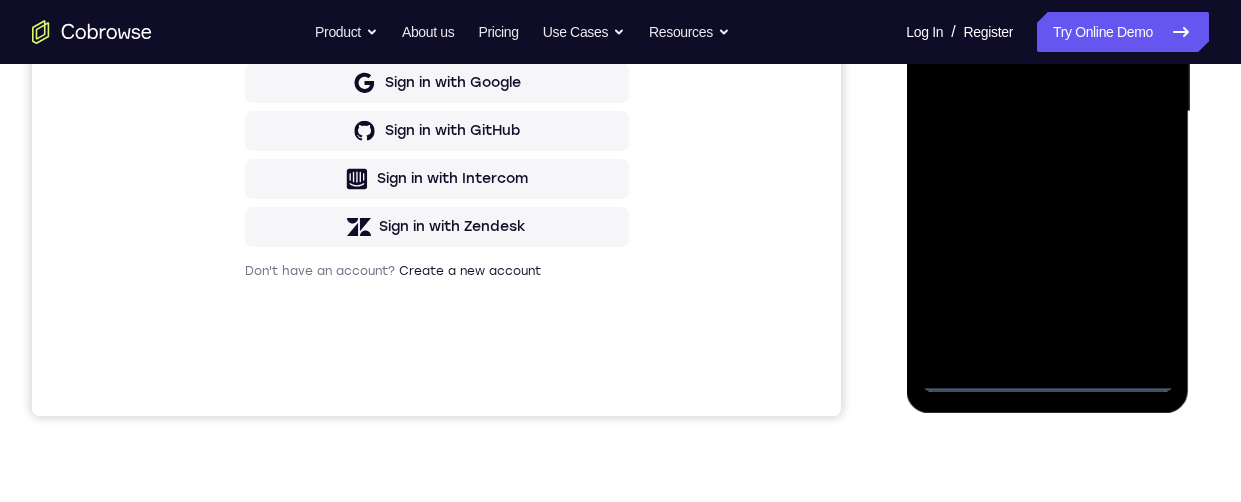 click at bounding box center (1047, 112) 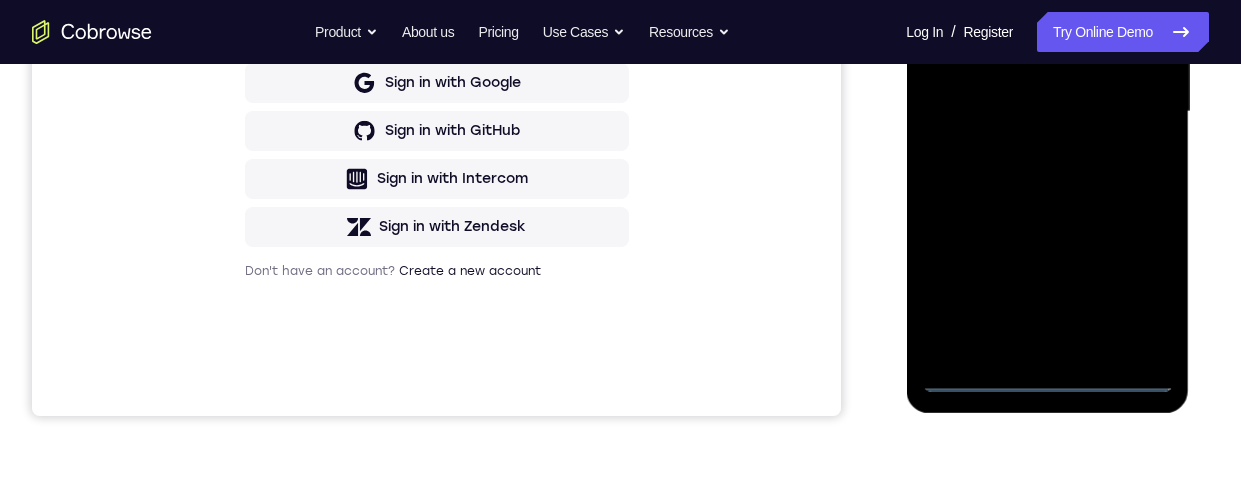 click at bounding box center [1047, 112] 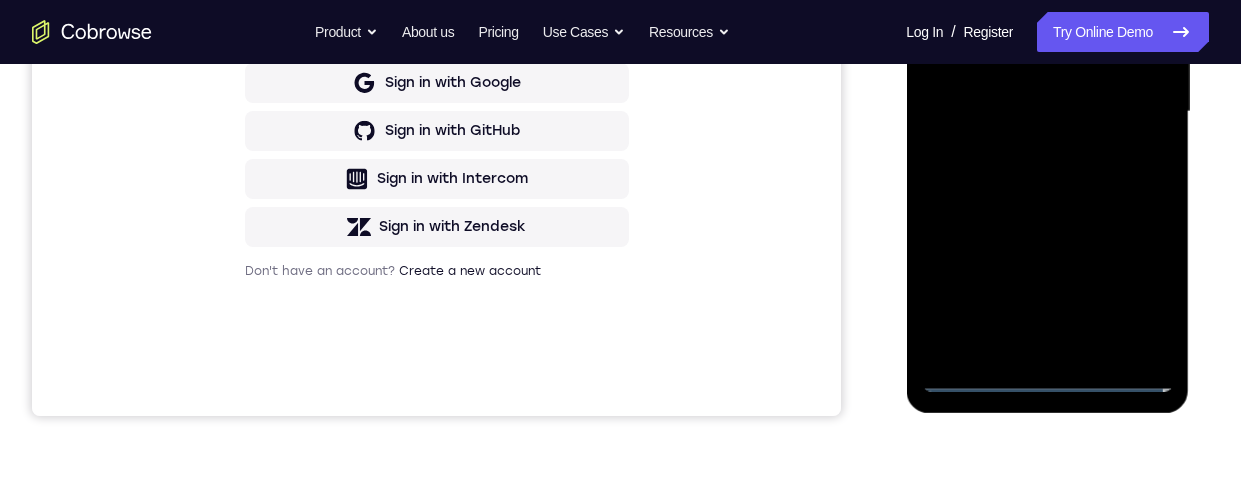 scroll, scrollTop: 241, scrollLeft: 0, axis: vertical 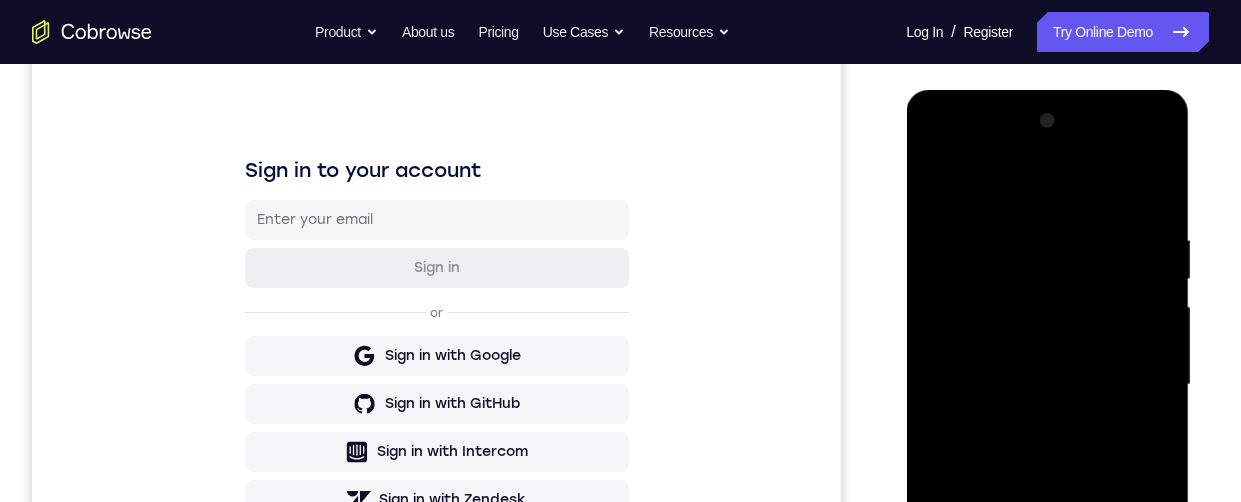 click at bounding box center (1047, 385) 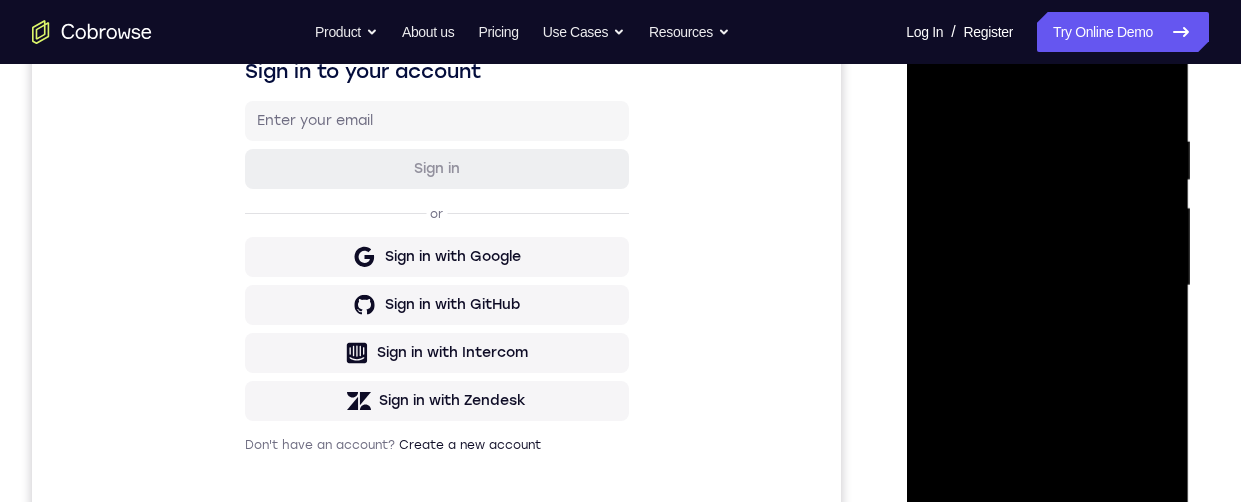 scroll, scrollTop: 290, scrollLeft: 0, axis: vertical 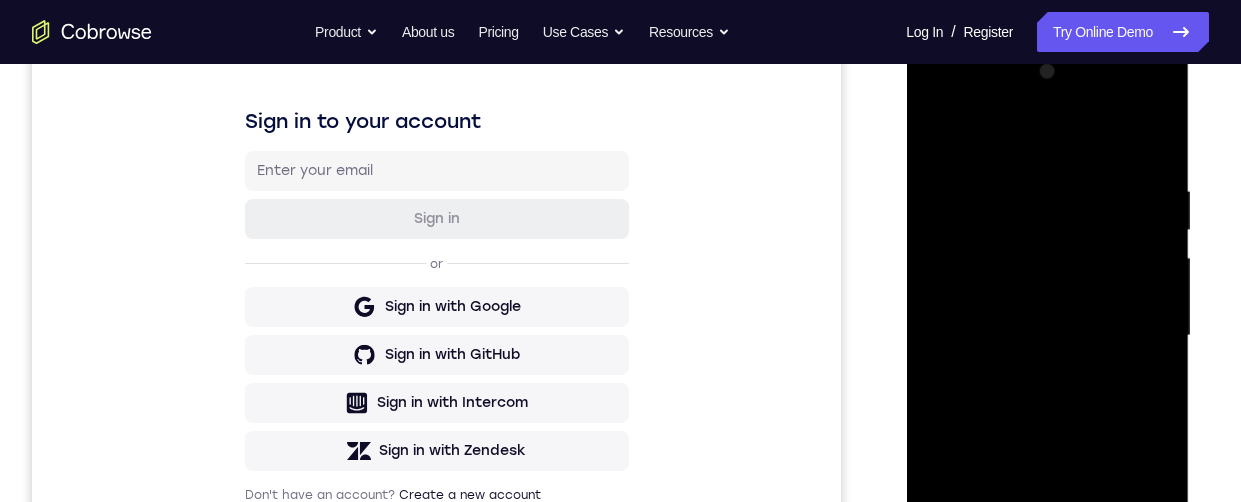 click at bounding box center [1047, 336] 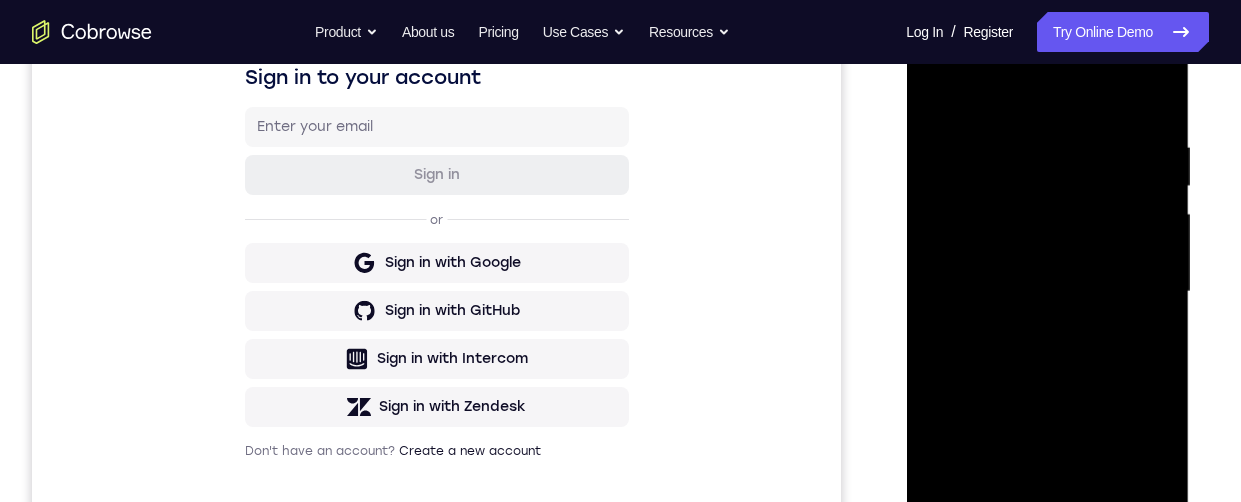 scroll, scrollTop: 446, scrollLeft: 0, axis: vertical 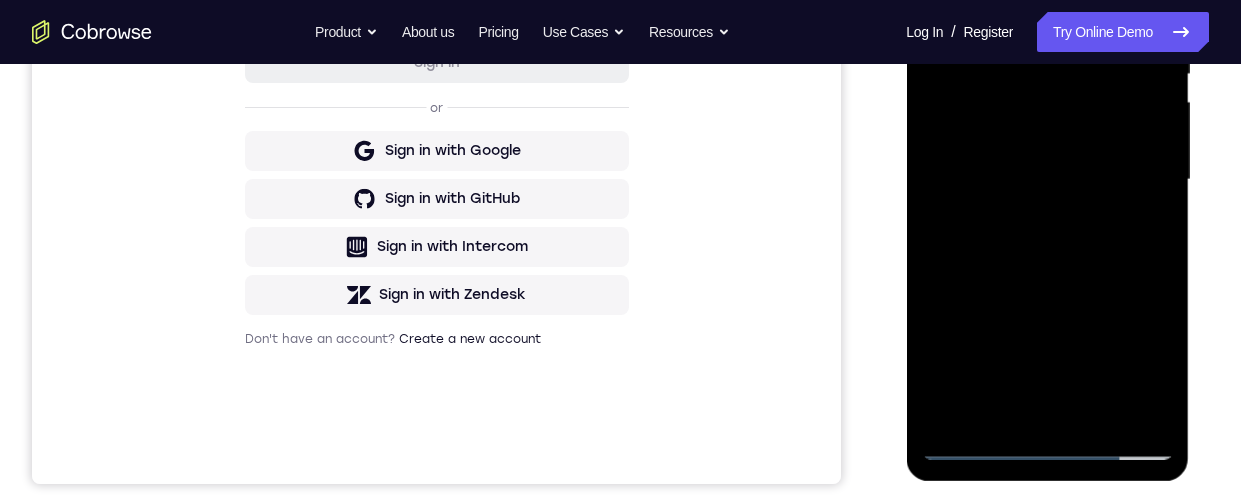 click at bounding box center (1047, 180) 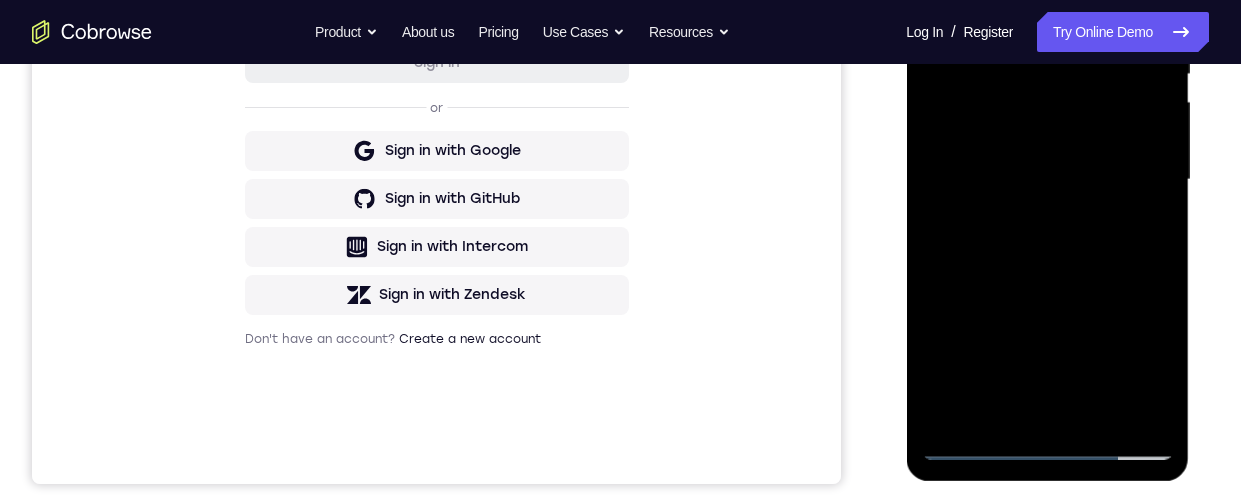 click at bounding box center (1047, 180) 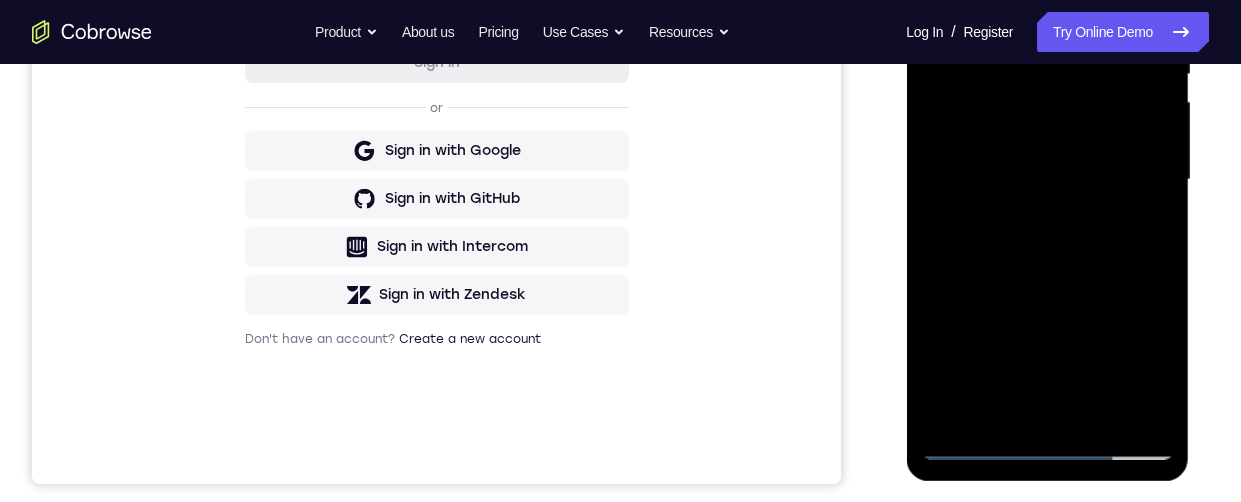 scroll, scrollTop: 323, scrollLeft: 0, axis: vertical 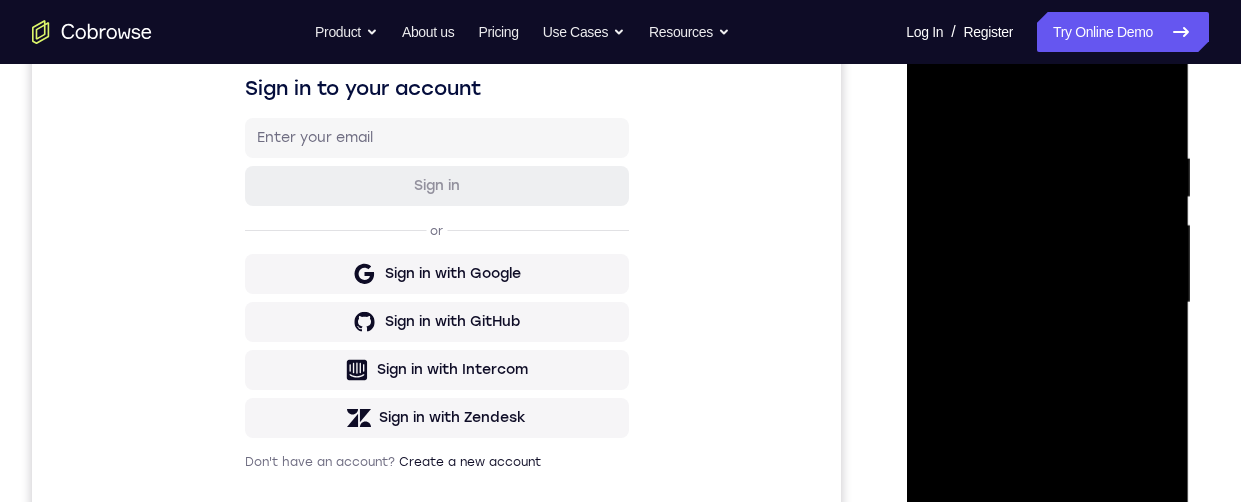 click at bounding box center [1047, 303] 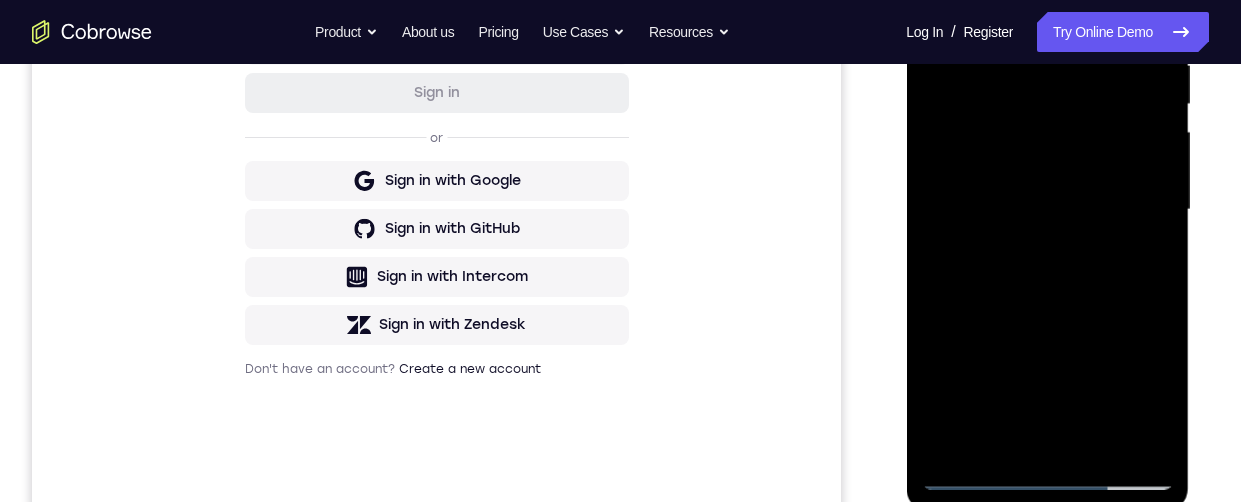 click at bounding box center [1047, 210] 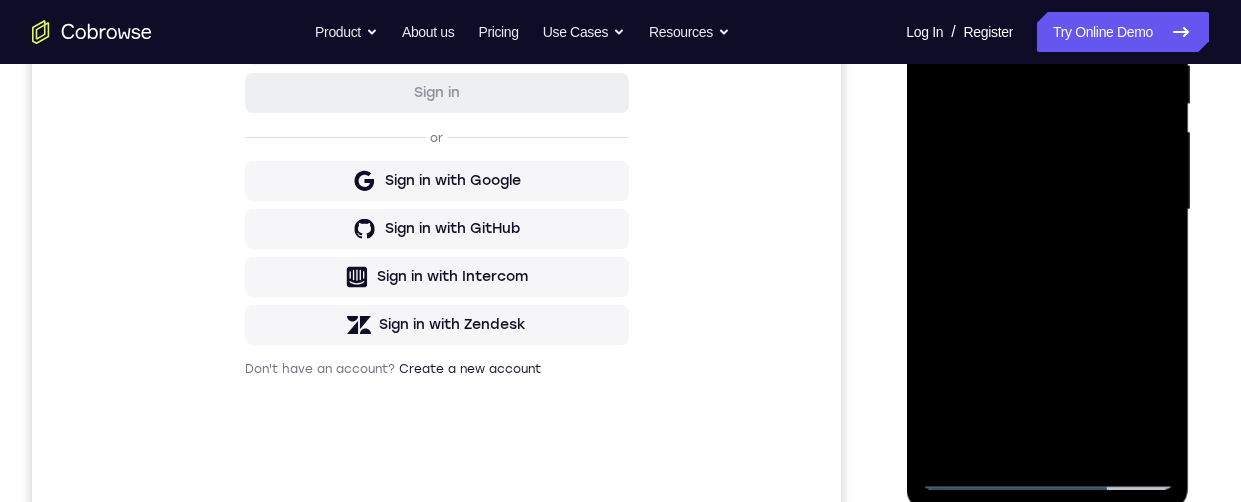 scroll, scrollTop: 410, scrollLeft: 0, axis: vertical 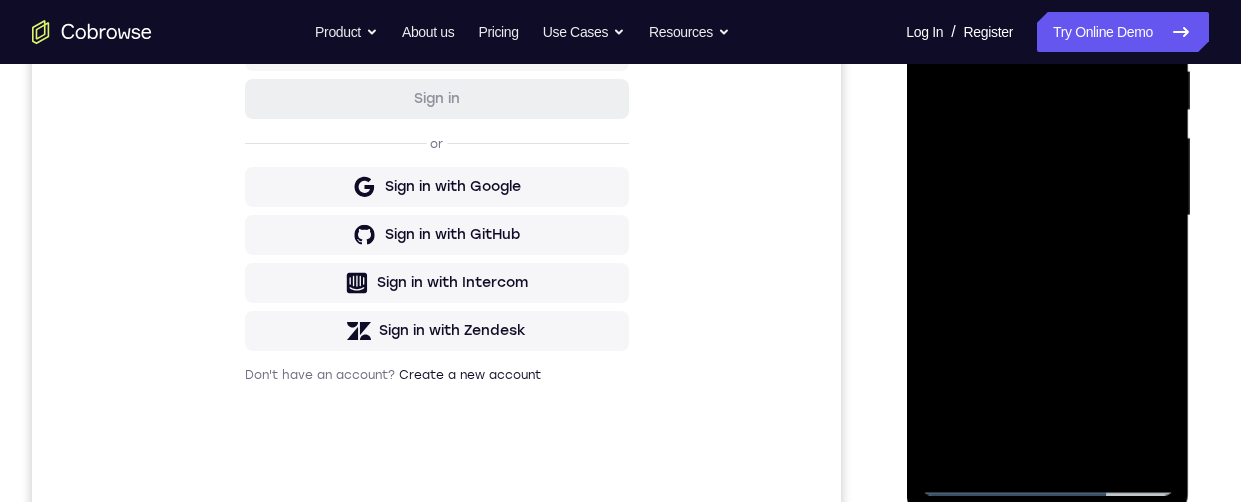 click at bounding box center (1047, 216) 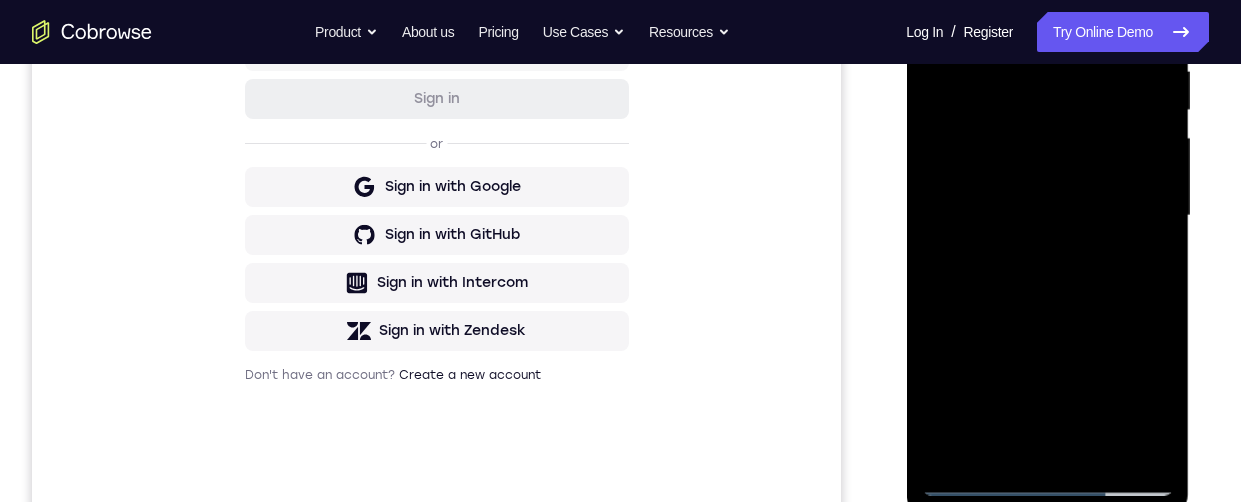click at bounding box center (1047, 216) 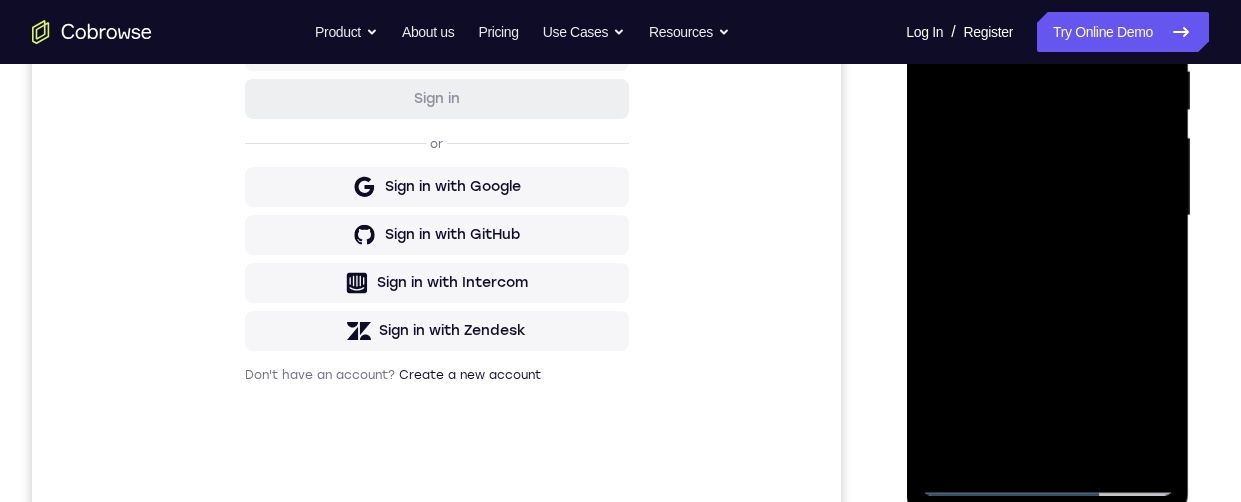 click at bounding box center (1047, 216) 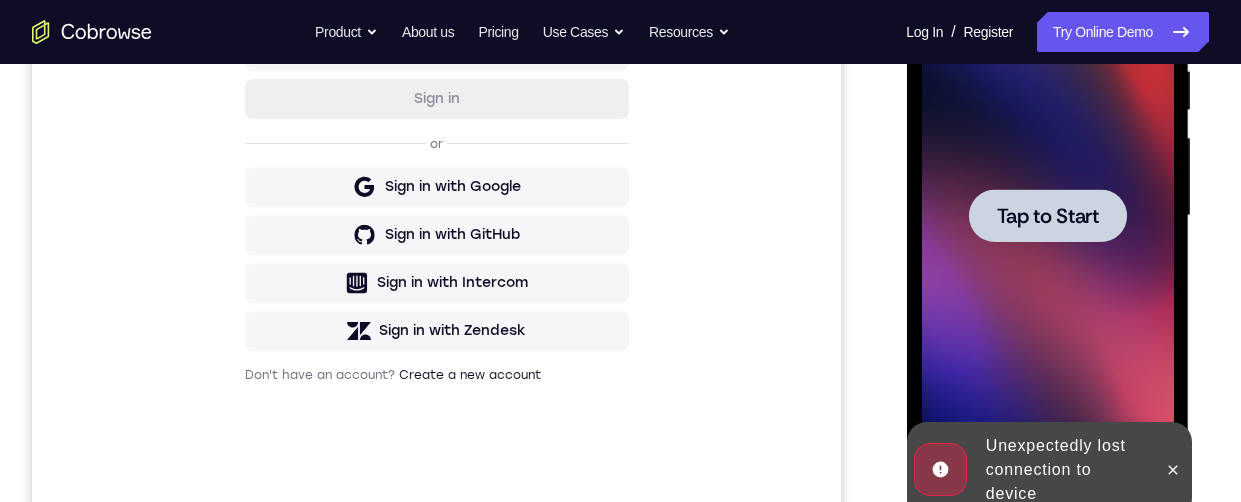 click at bounding box center (1047, 215) 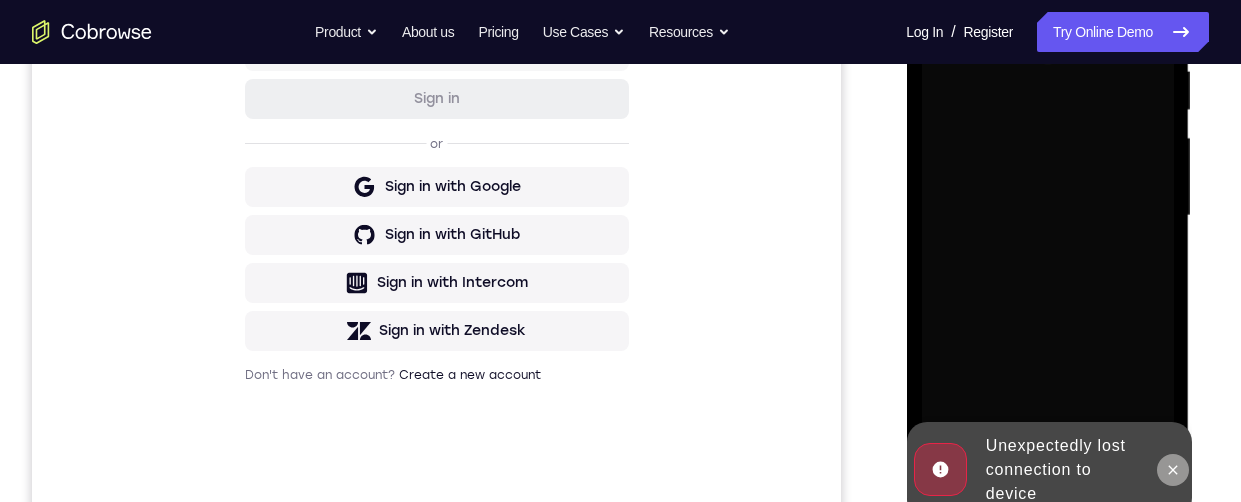 click at bounding box center (1172, 470) 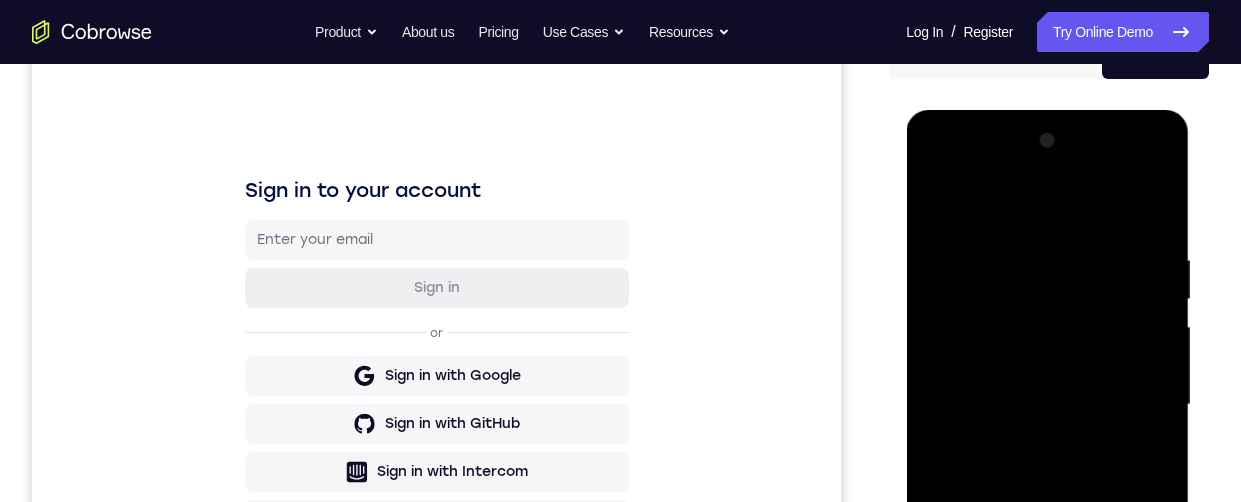 scroll, scrollTop: 585, scrollLeft: 0, axis: vertical 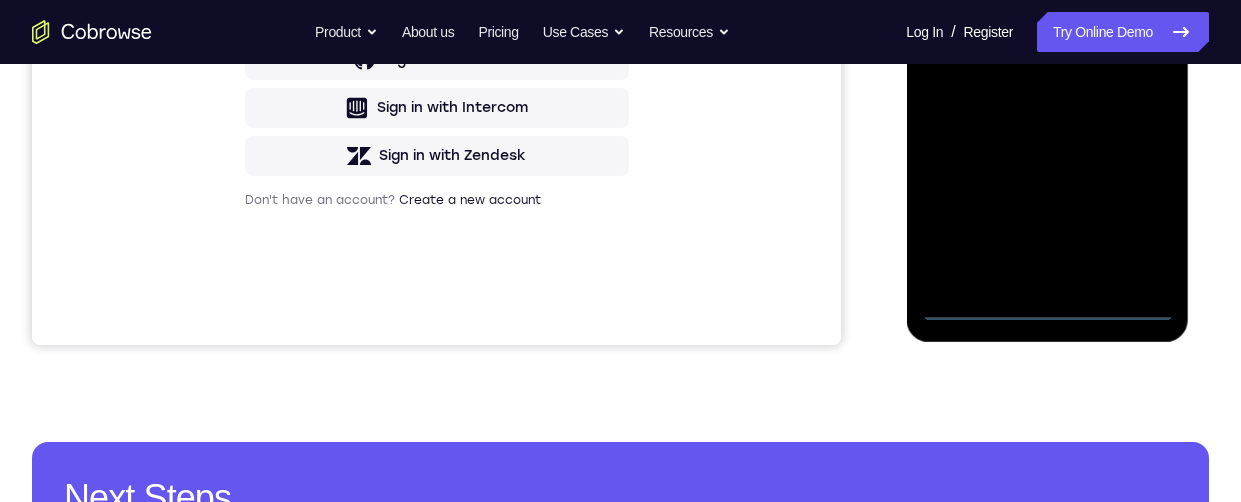 click at bounding box center (1047, 41) 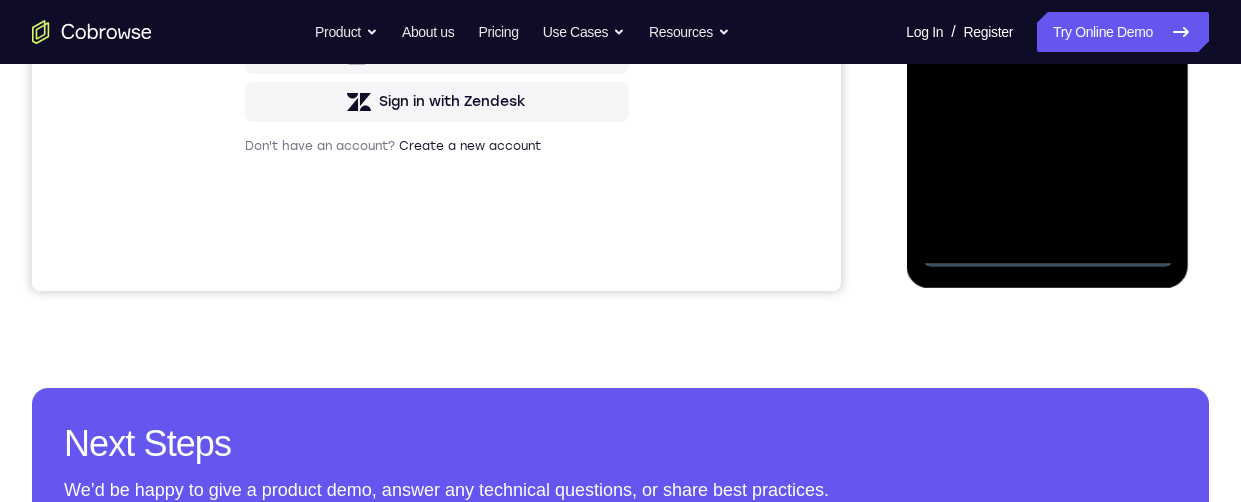 click at bounding box center (1047, -13) 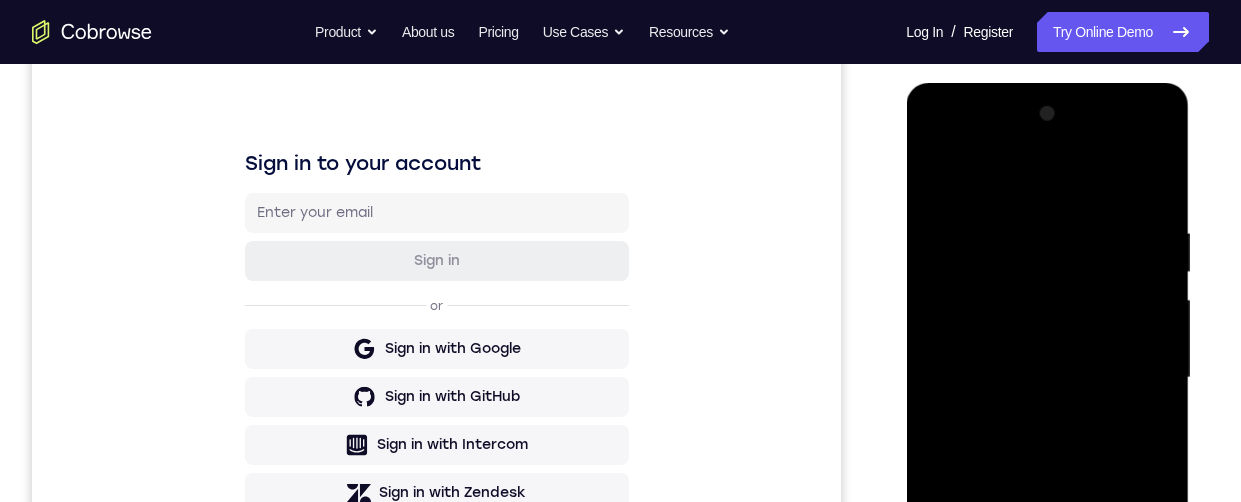 scroll, scrollTop: 564, scrollLeft: 0, axis: vertical 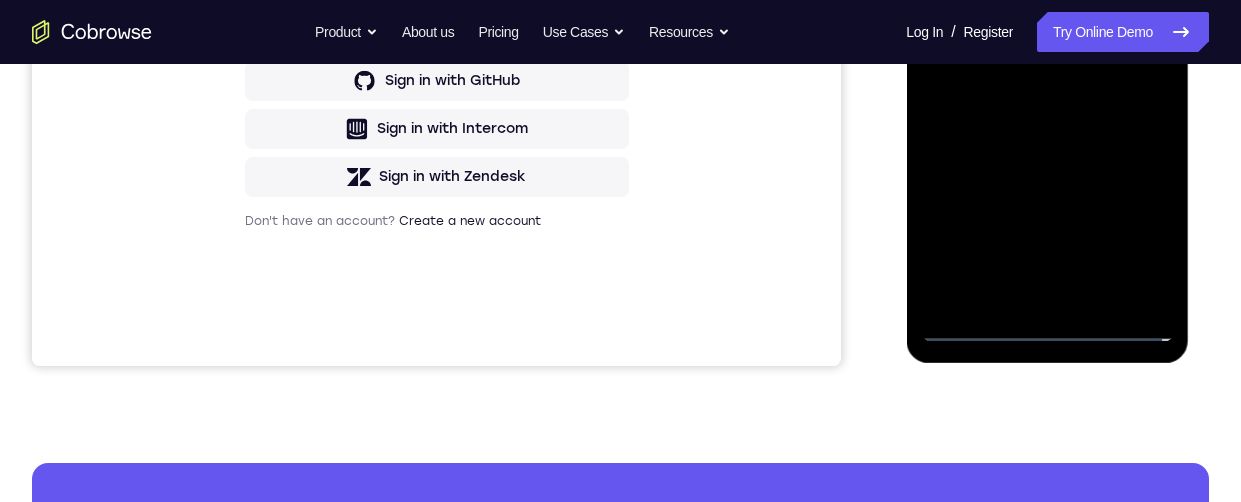 click at bounding box center (1047, 62) 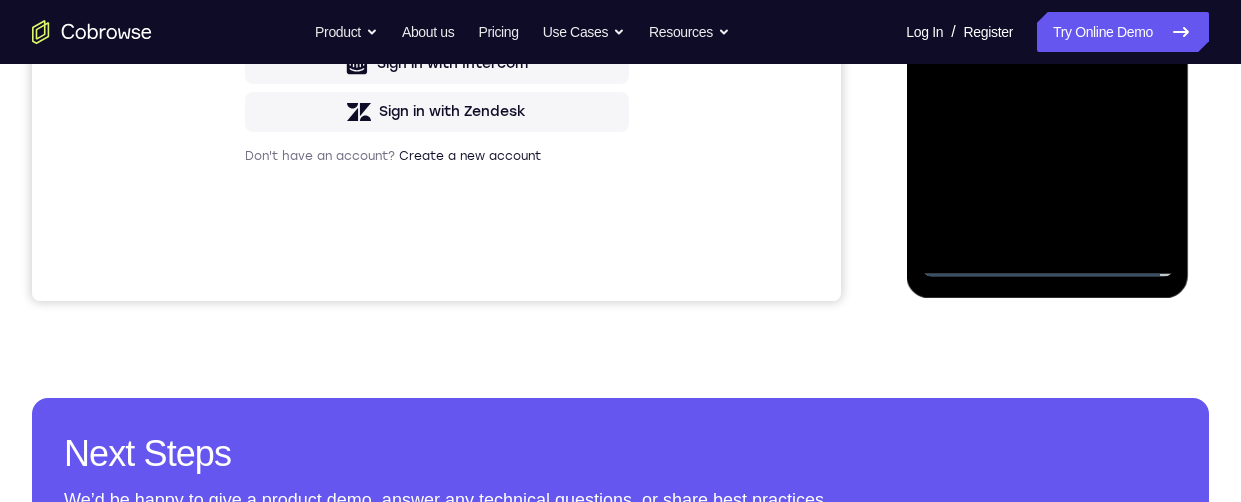 scroll, scrollTop: 261, scrollLeft: 0, axis: vertical 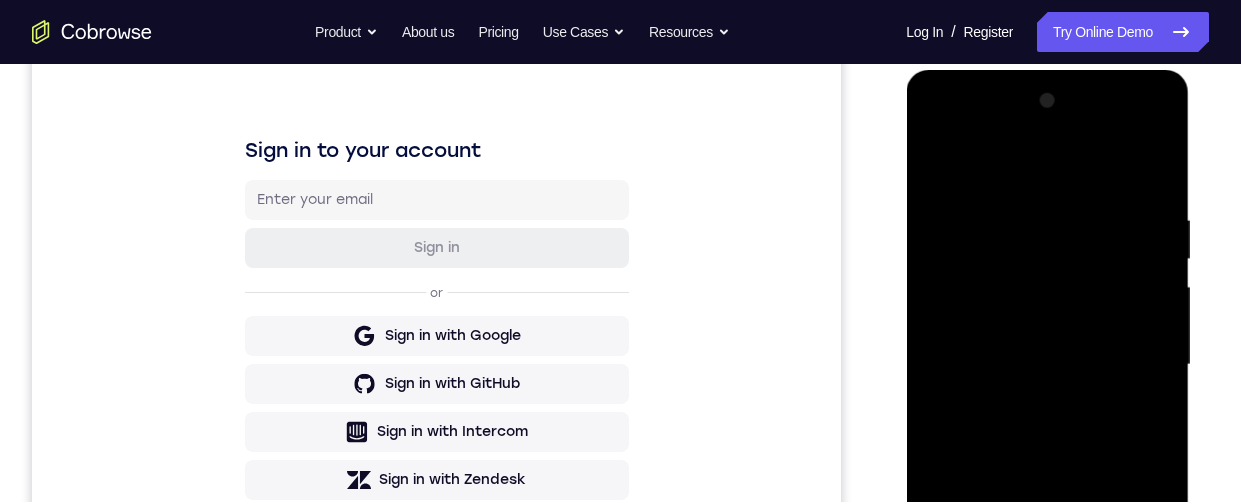click at bounding box center (1047, 365) 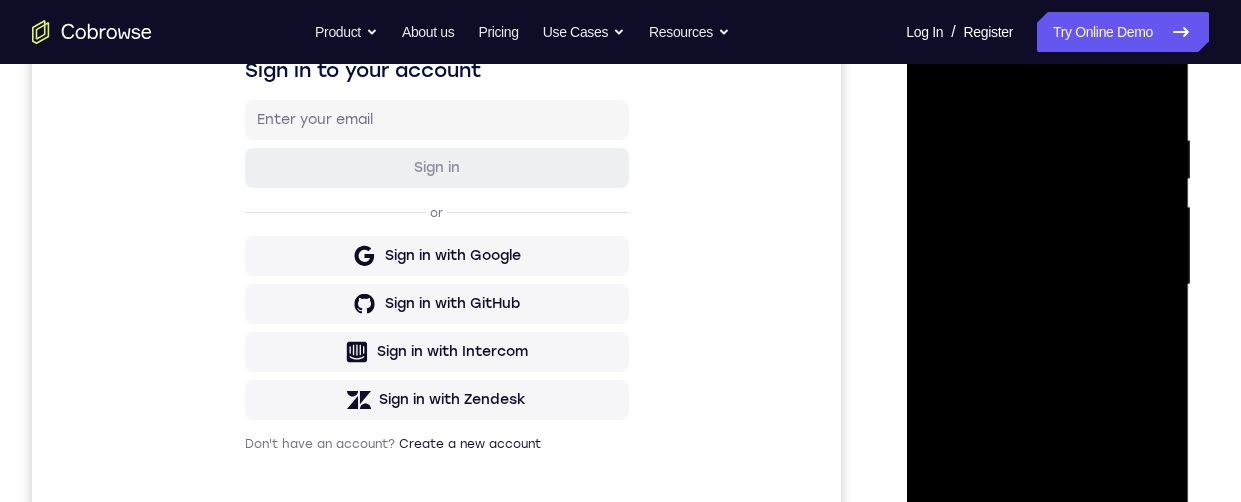 scroll, scrollTop: 490, scrollLeft: 0, axis: vertical 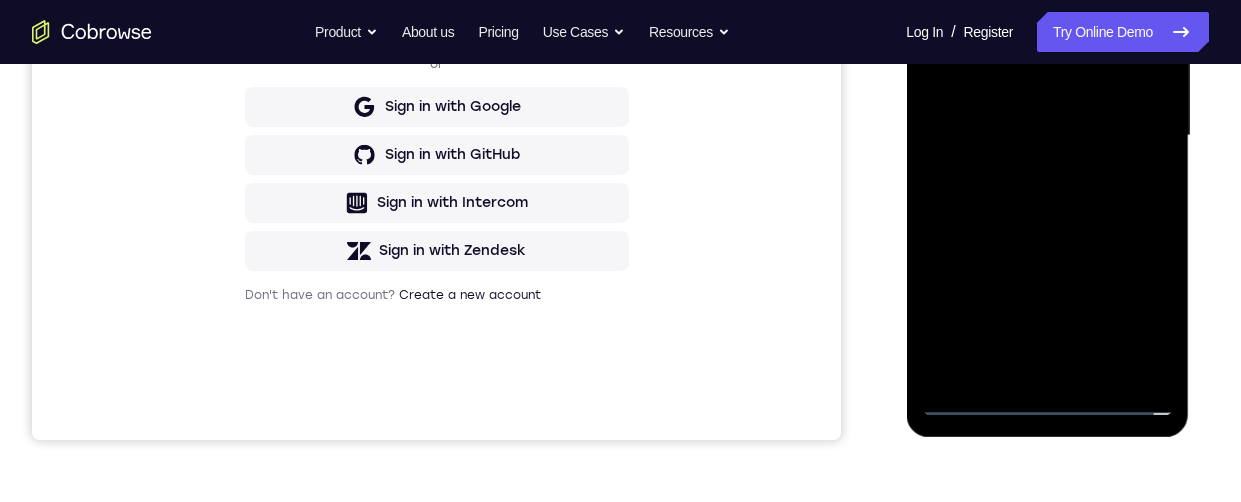 click at bounding box center [1047, 136] 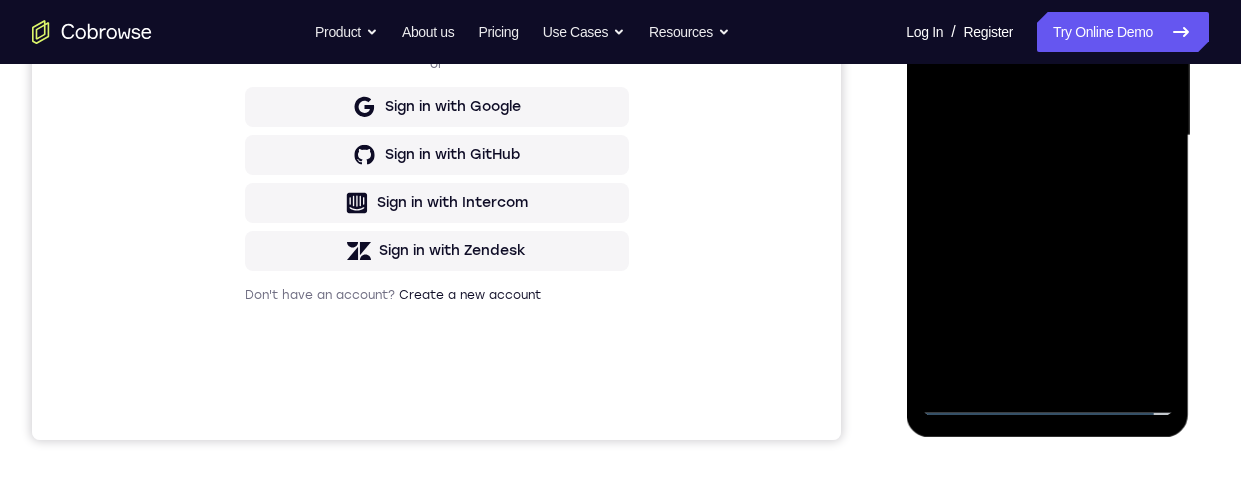 scroll, scrollTop: 433, scrollLeft: 0, axis: vertical 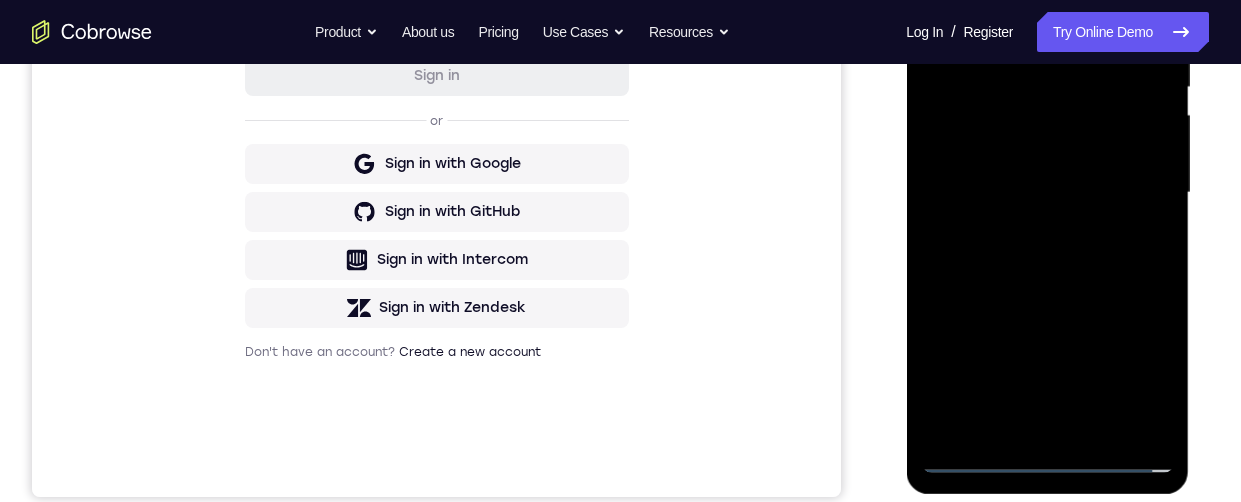 click at bounding box center [1047, 193] 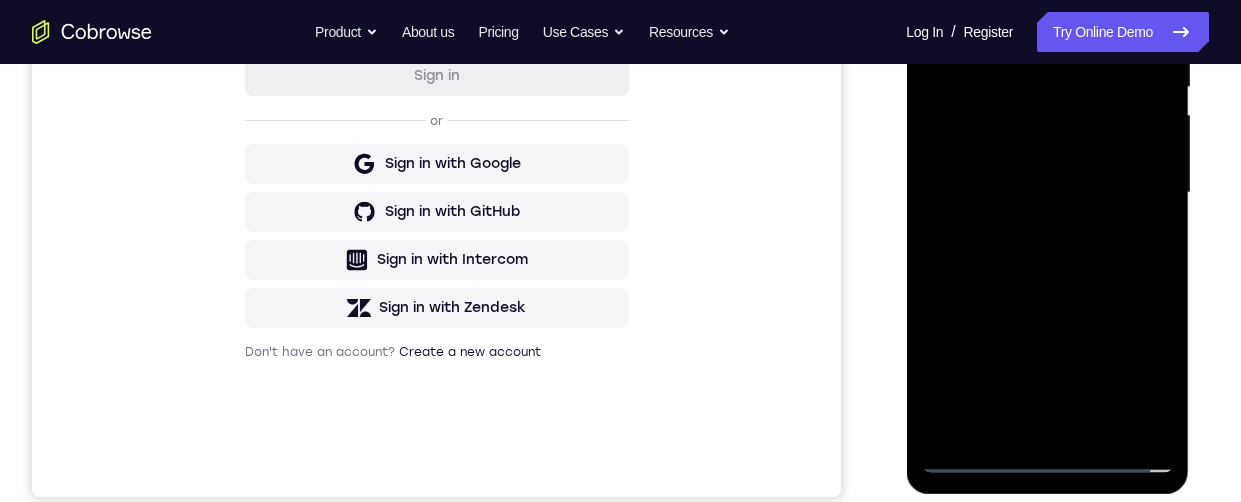 scroll, scrollTop: 317, scrollLeft: 0, axis: vertical 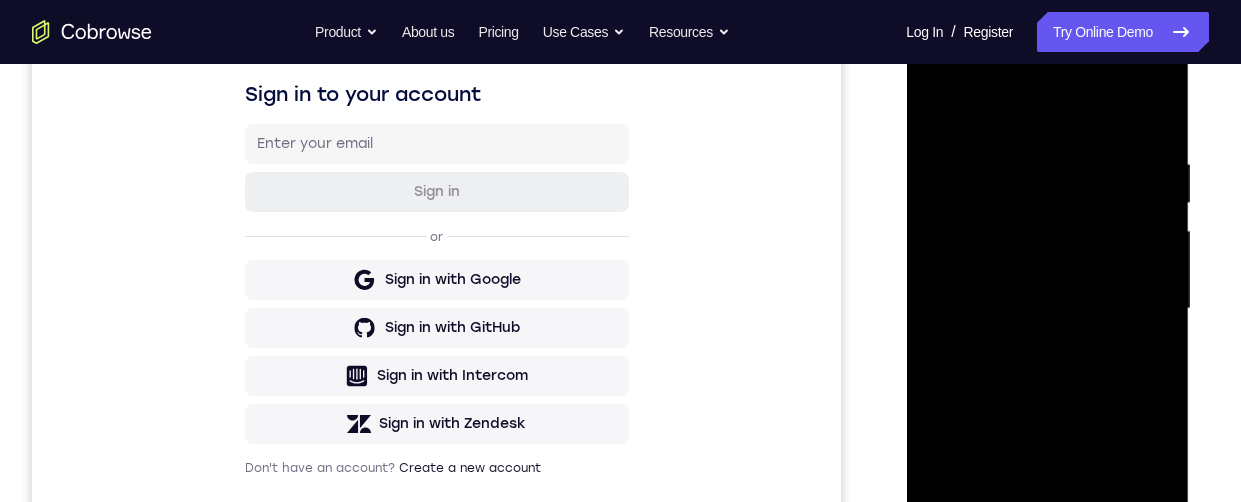 click at bounding box center [1047, 309] 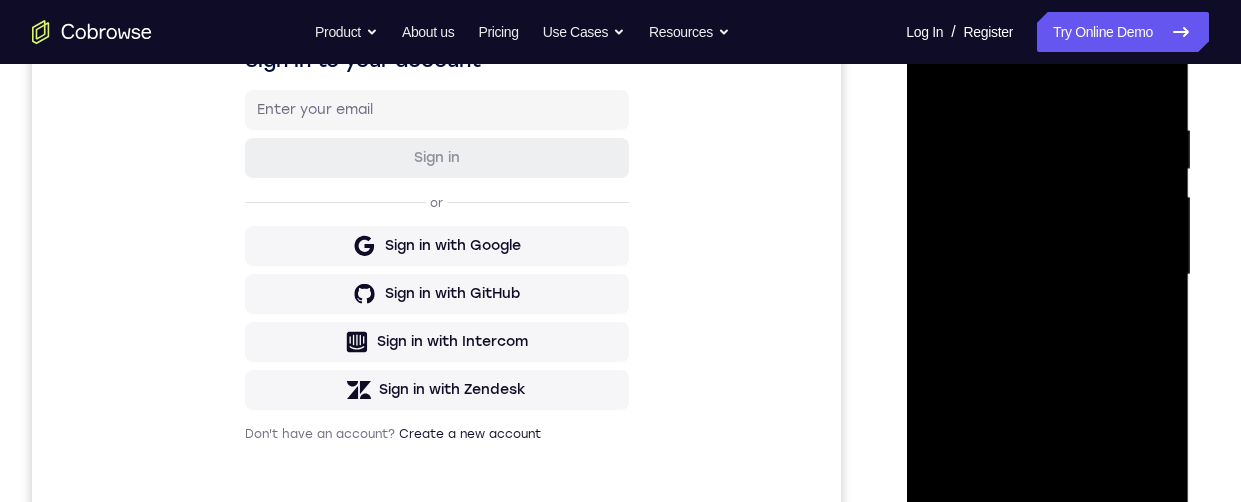 click at bounding box center [1047, 275] 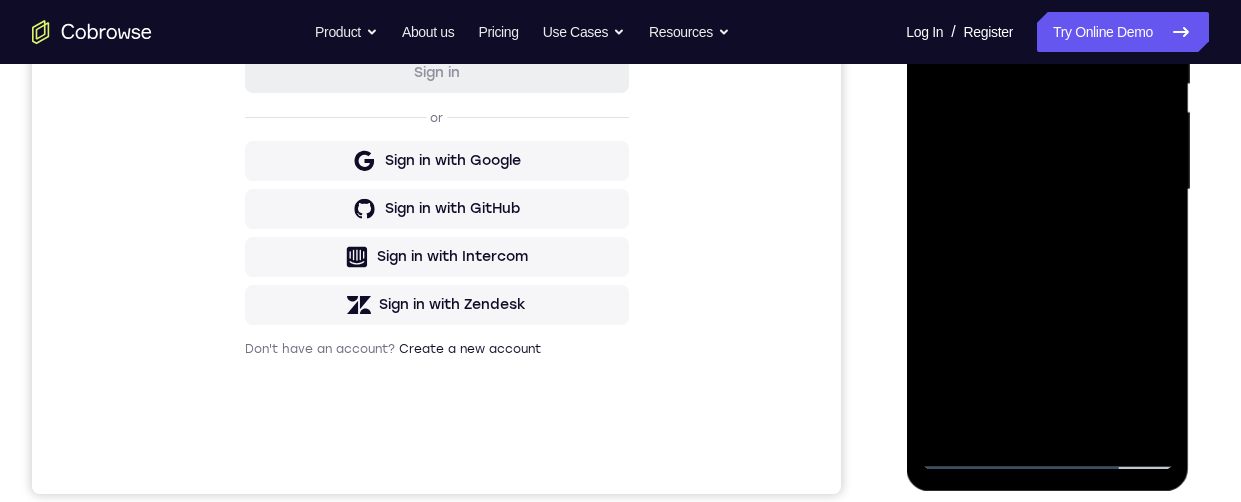 click at bounding box center [1047, 190] 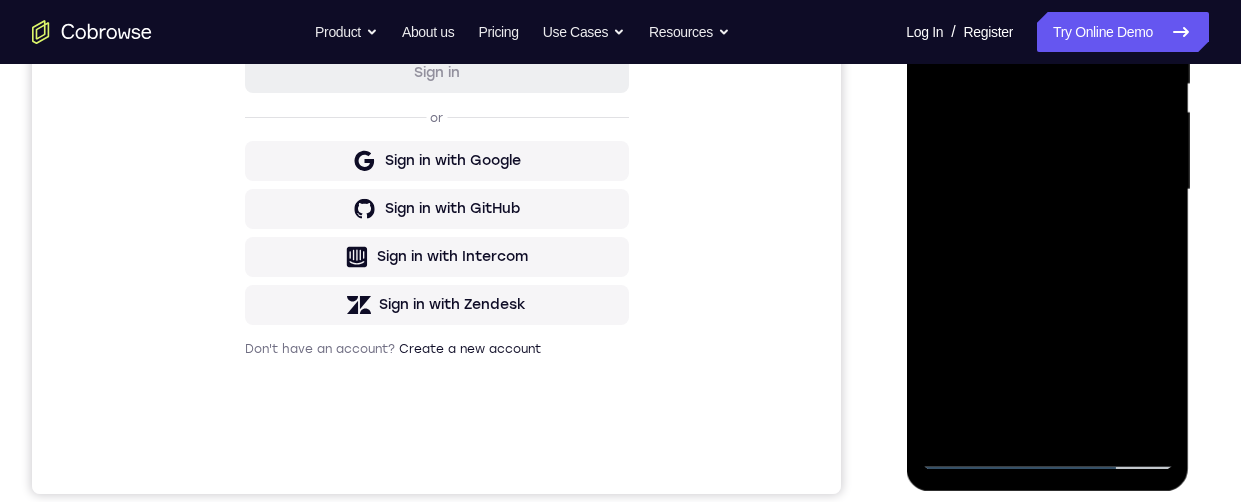 click at bounding box center (1047, 190) 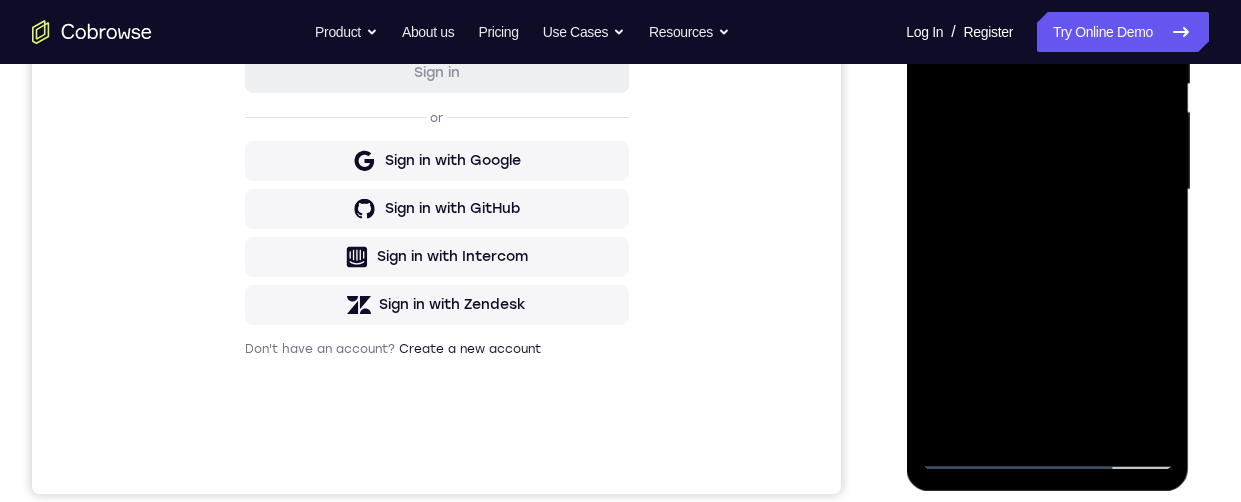 click at bounding box center (1047, 190) 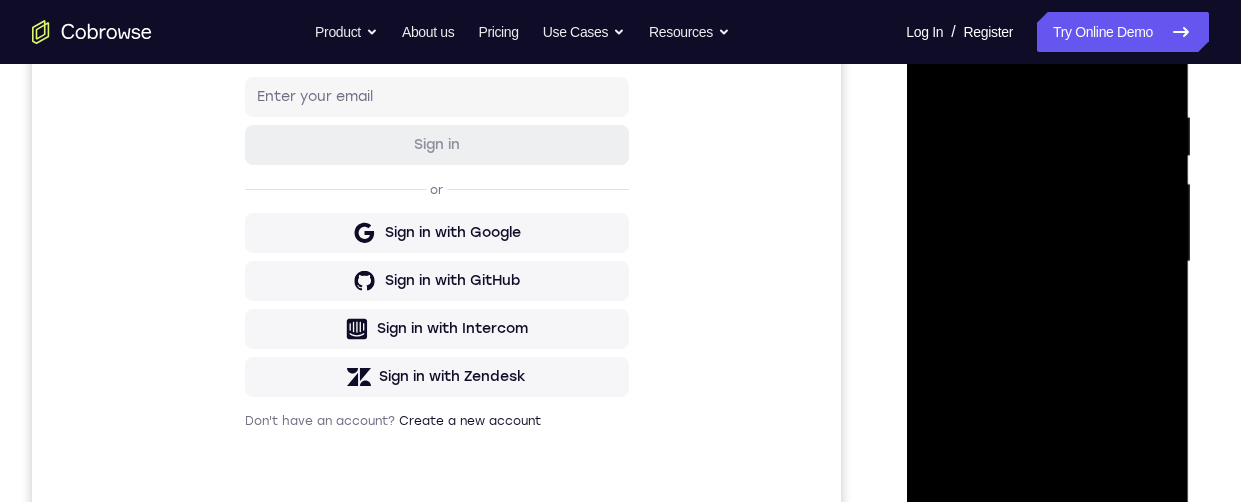 click at bounding box center (1047, 262) 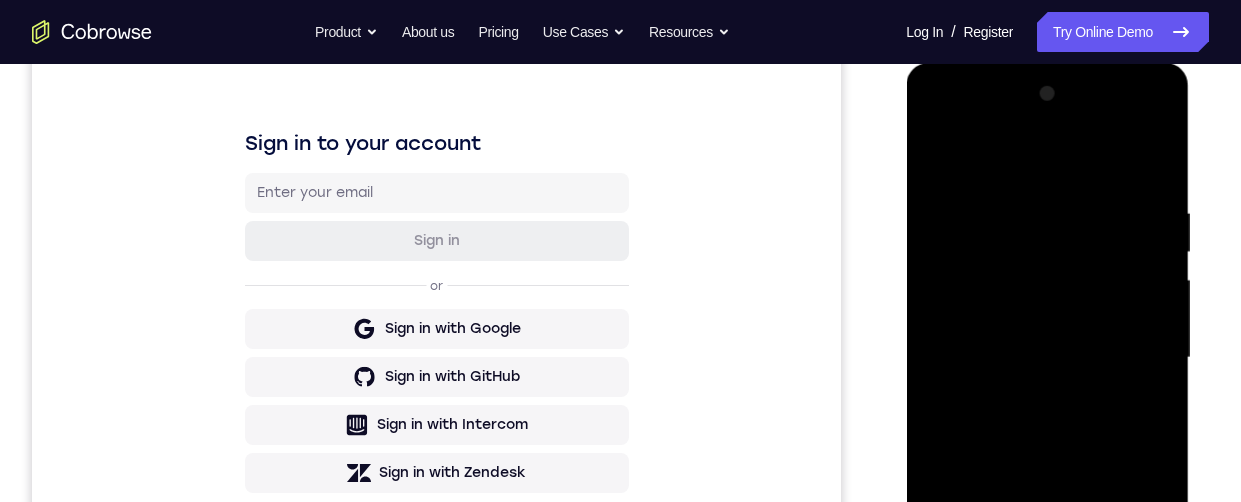 scroll, scrollTop: 248, scrollLeft: 0, axis: vertical 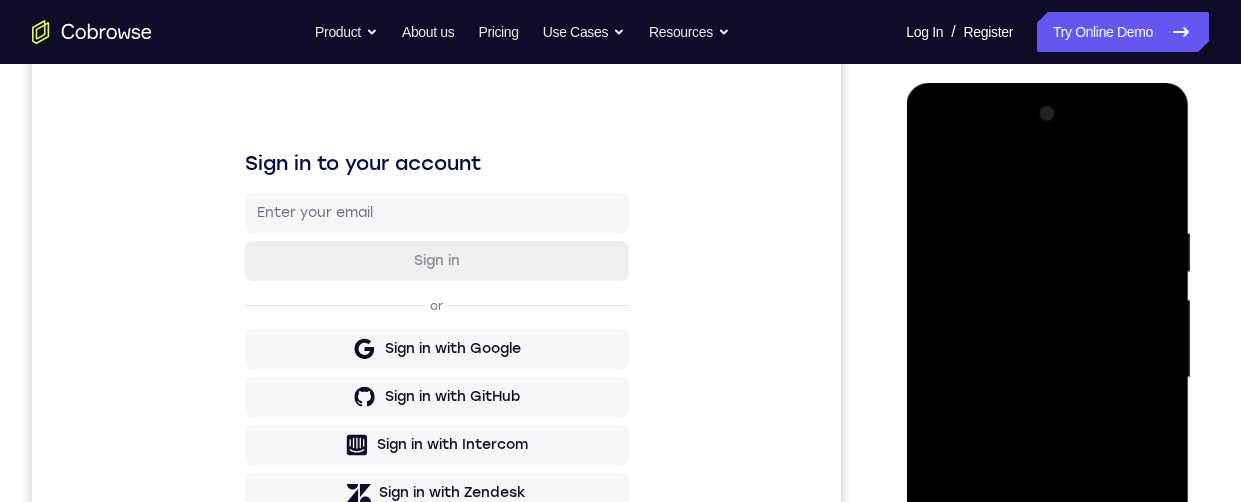 click at bounding box center [1047, 378] 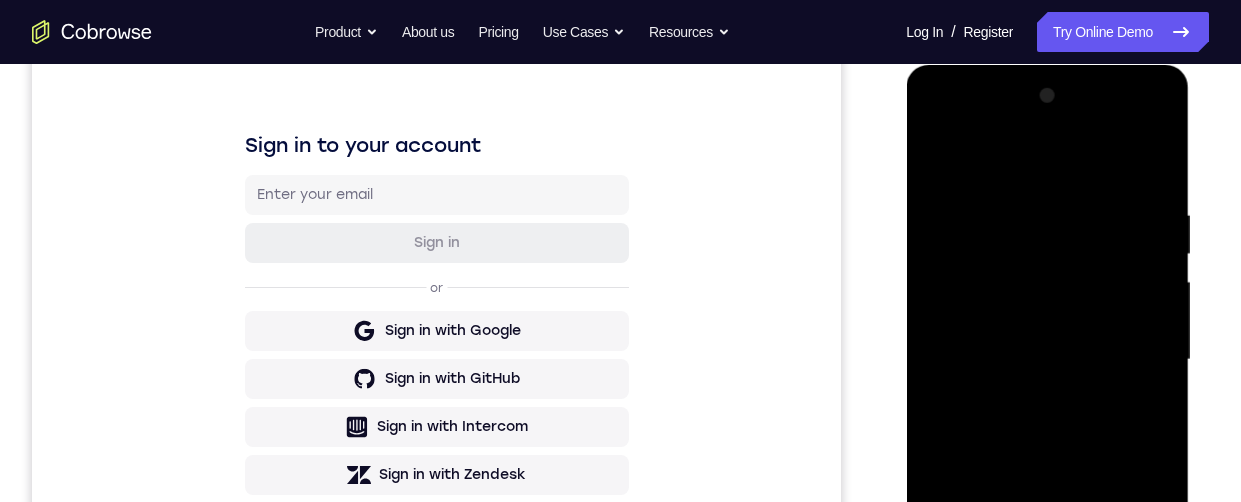 scroll, scrollTop: 256, scrollLeft: 0, axis: vertical 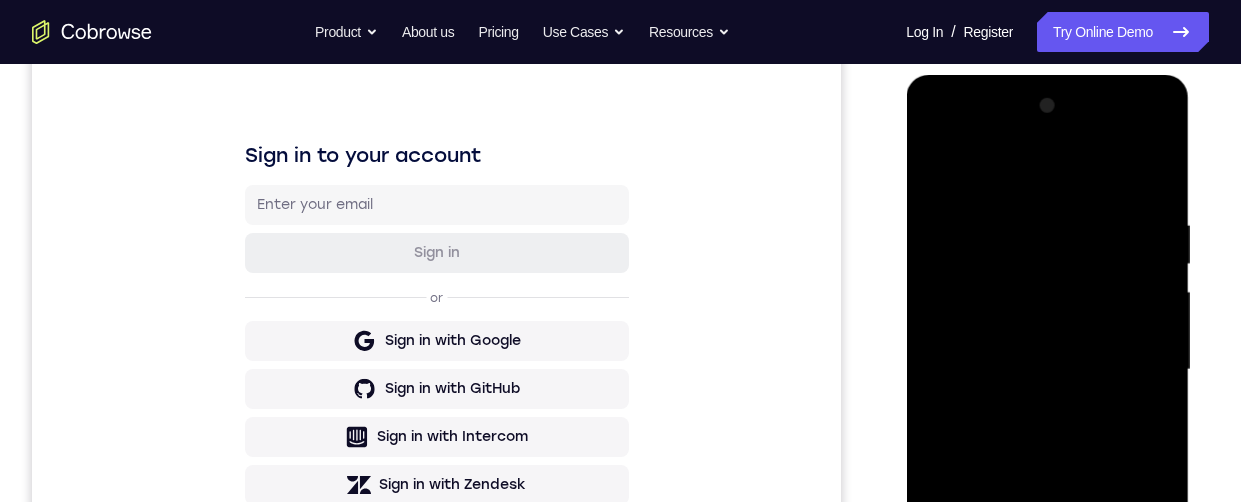 click at bounding box center [1047, 370] 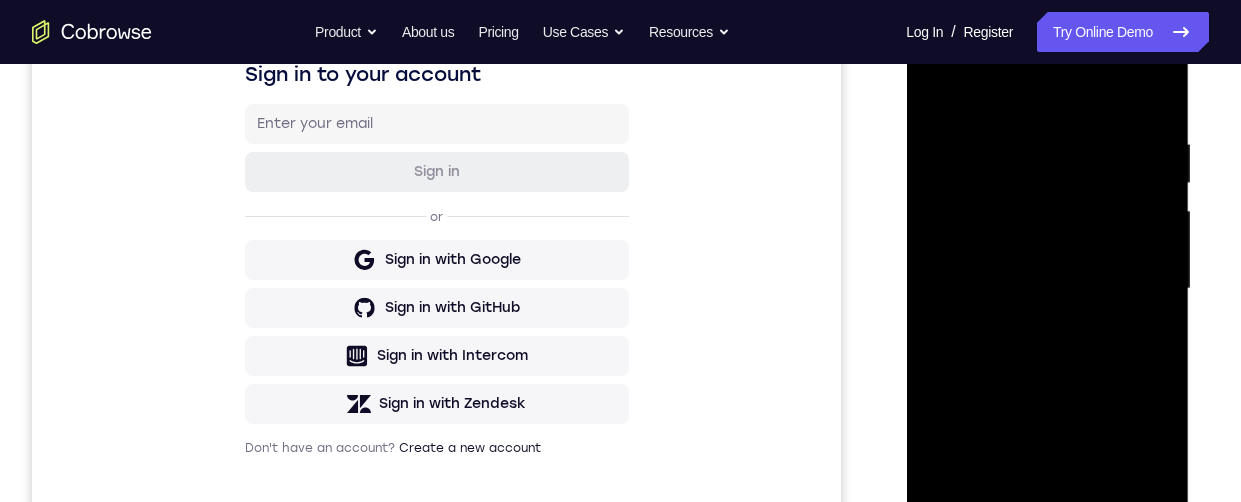 click at bounding box center (1047, 289) 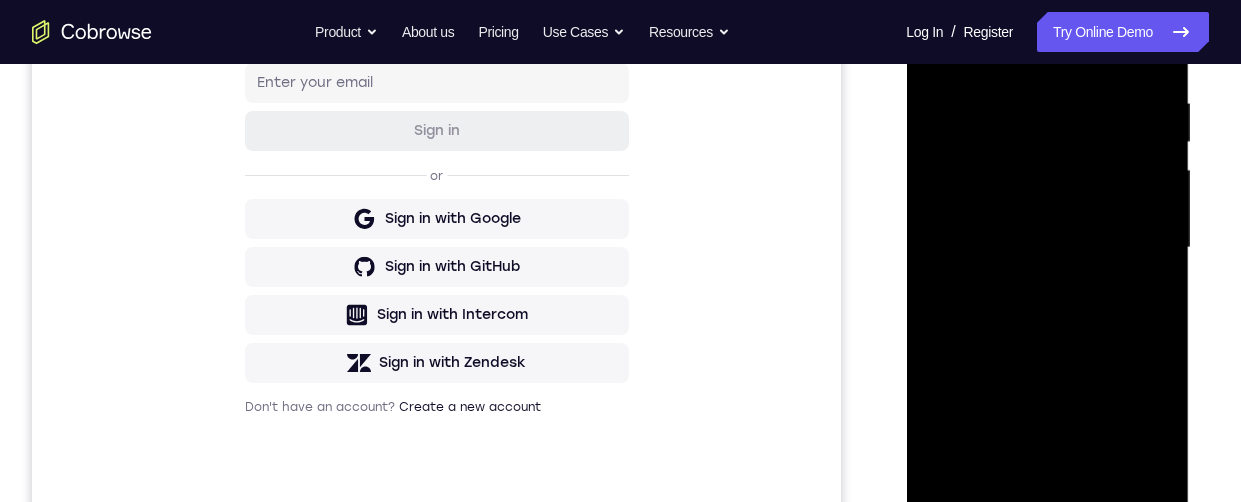 scroll, scrollTop: 557, scrollLeft: 0, axis: vertical 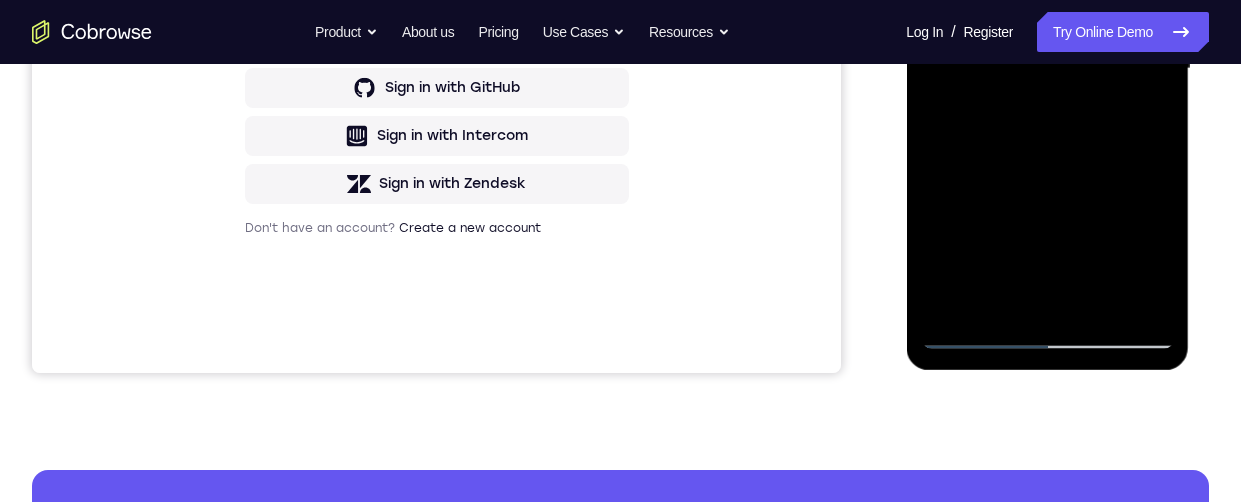 click at bounding box center [1047, 69] 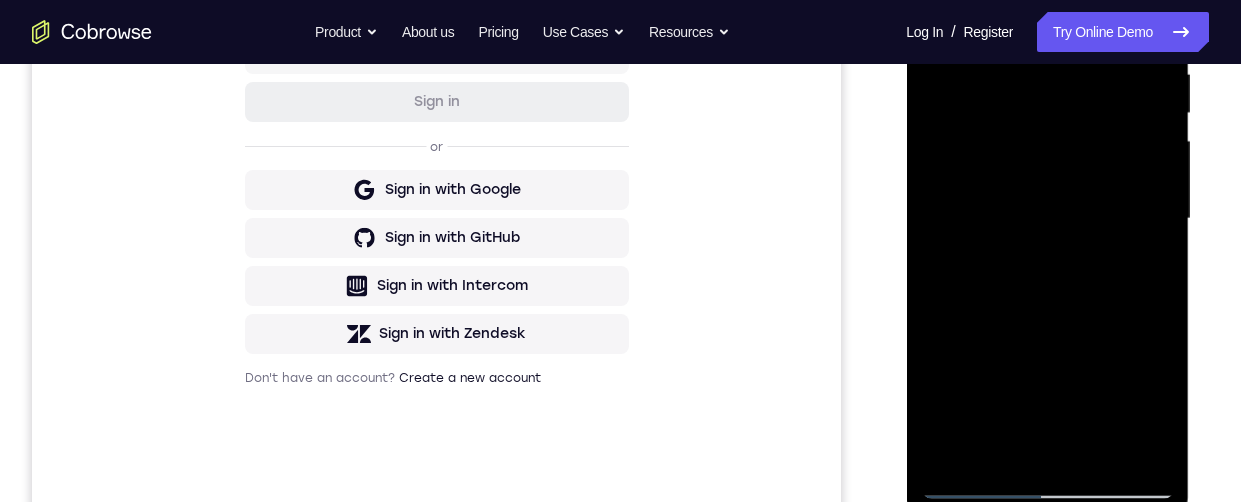 scroll, scrollTop: 257, scrollLeft: 0, axis: vertical 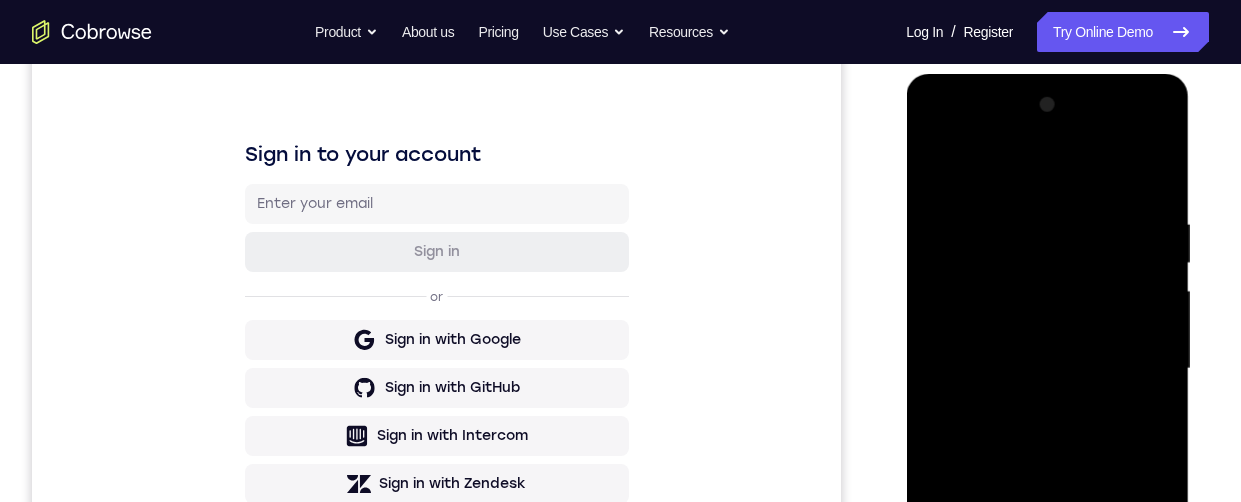 click at bounding box center (1047, 369) 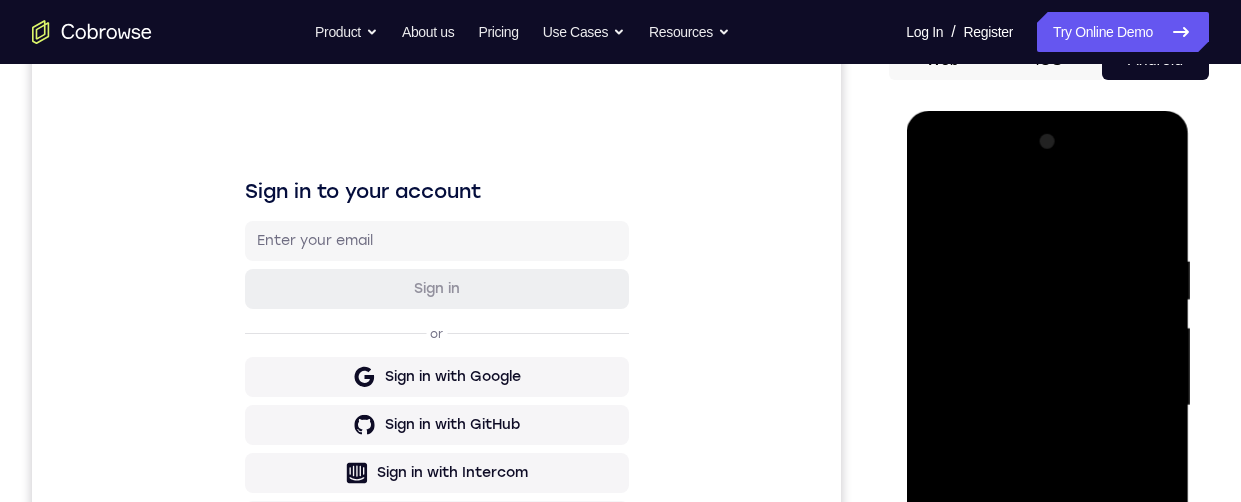 scroll, scrollTop: 221, scrollLeft: 0, axis: vertical 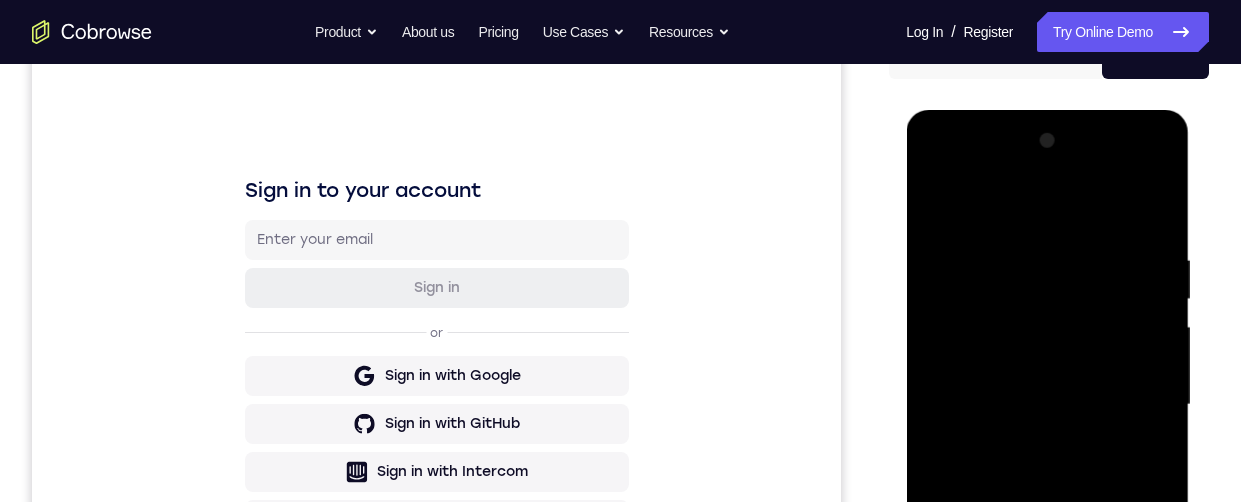 click at bounding box center (1047, 405) 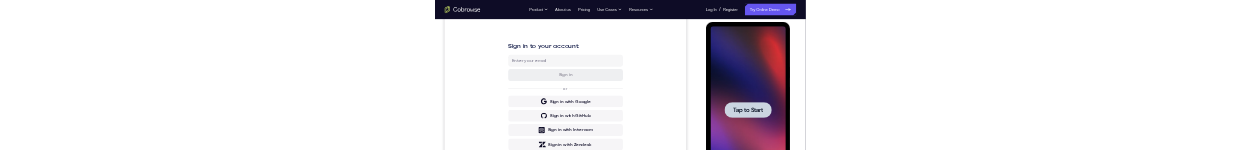 scroll, scrollTop: 0, scrollLeft: 0, axis: both 